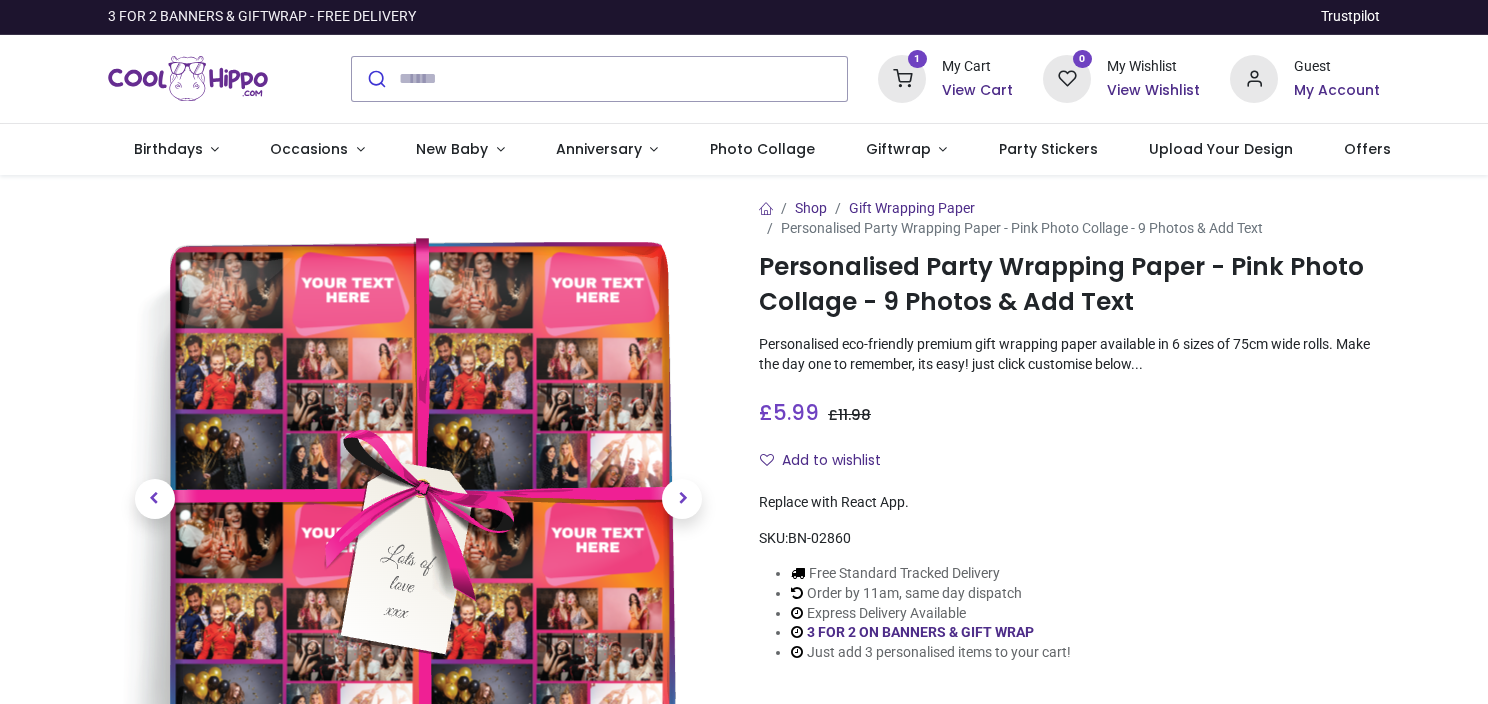 scroll, scrollTop: 0, scrollLeft: 0, axis: both 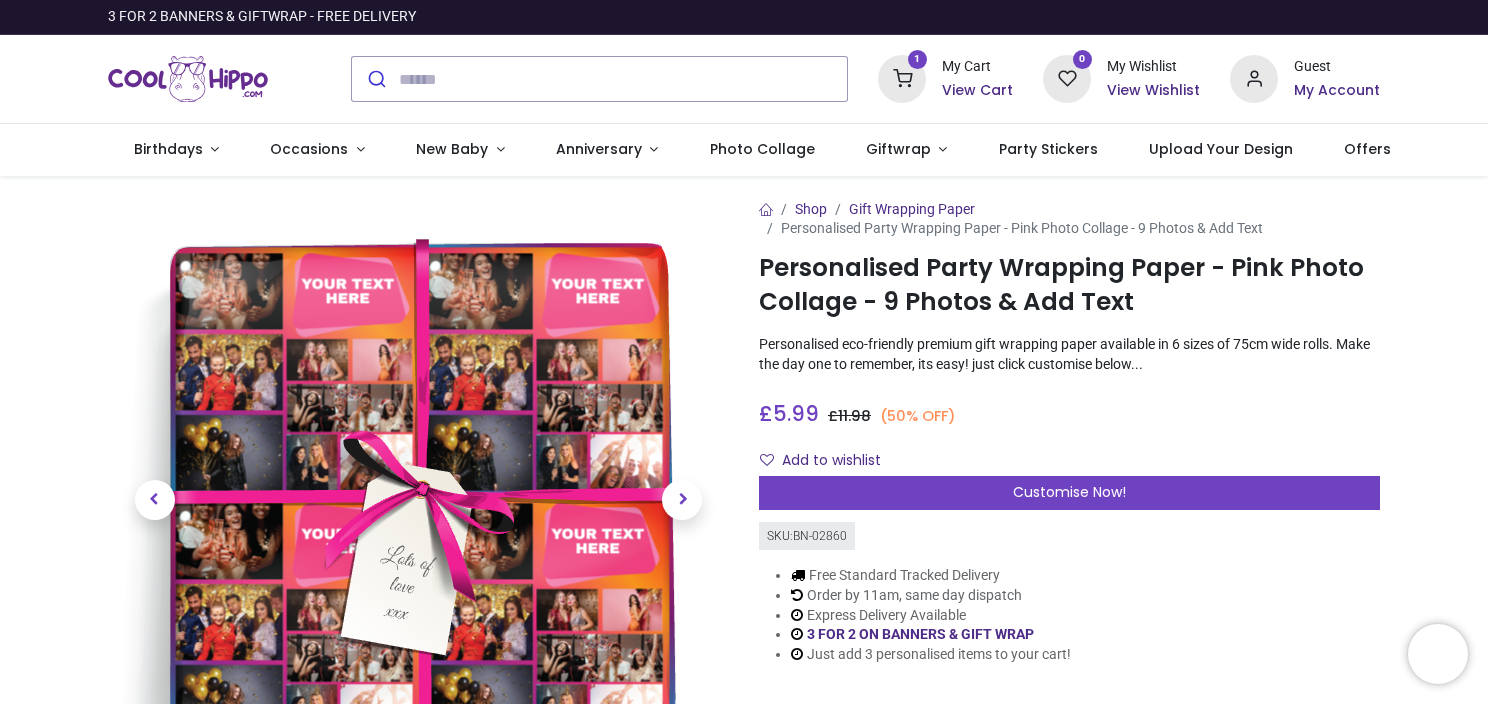 click at bounding box center (902, 79) 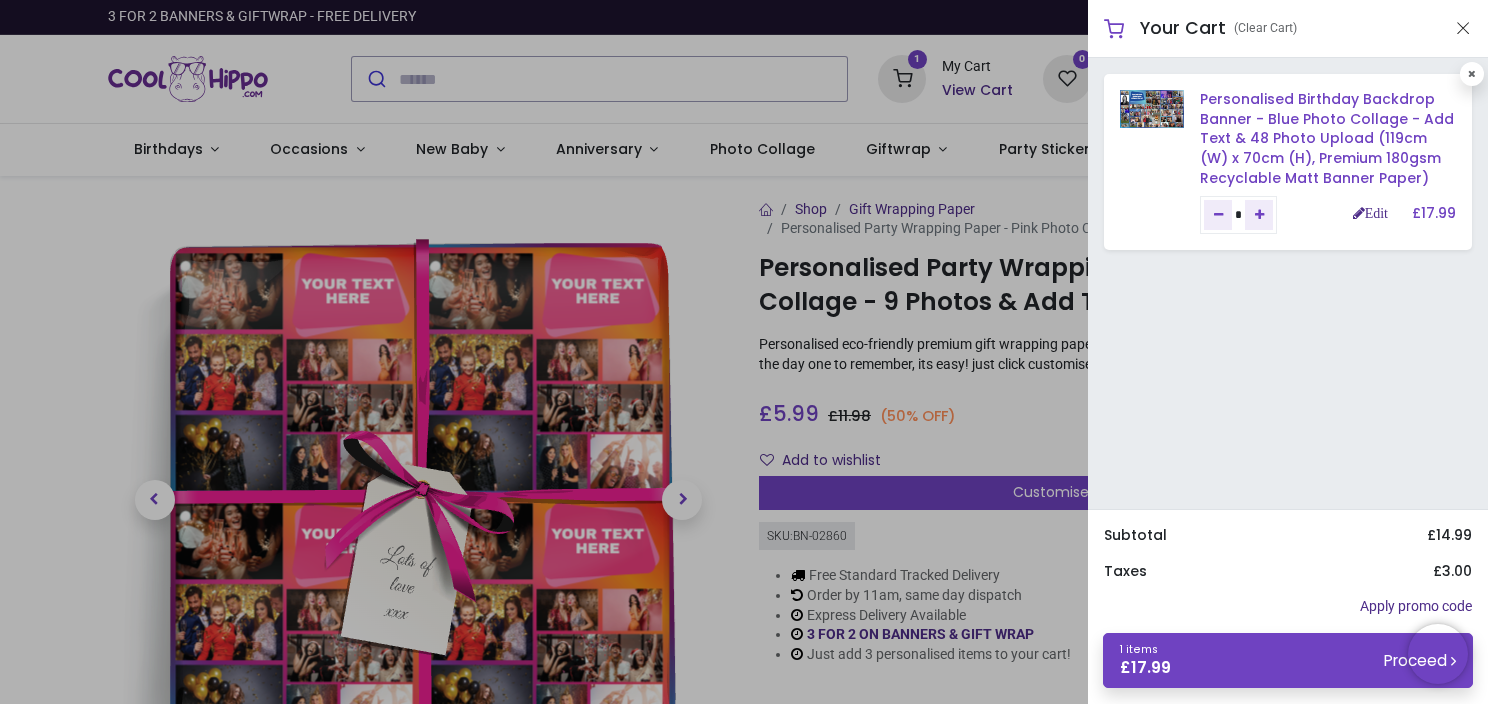 click on "Personalised Birthday Backdrop Banner - Blue Photo Collage - Add Text & 48 Photo Upload (119cm (W) x 70cm (H), Premium 180gsm Recyclable Matt Banner Paper)" at bounding box center (1327, 138) 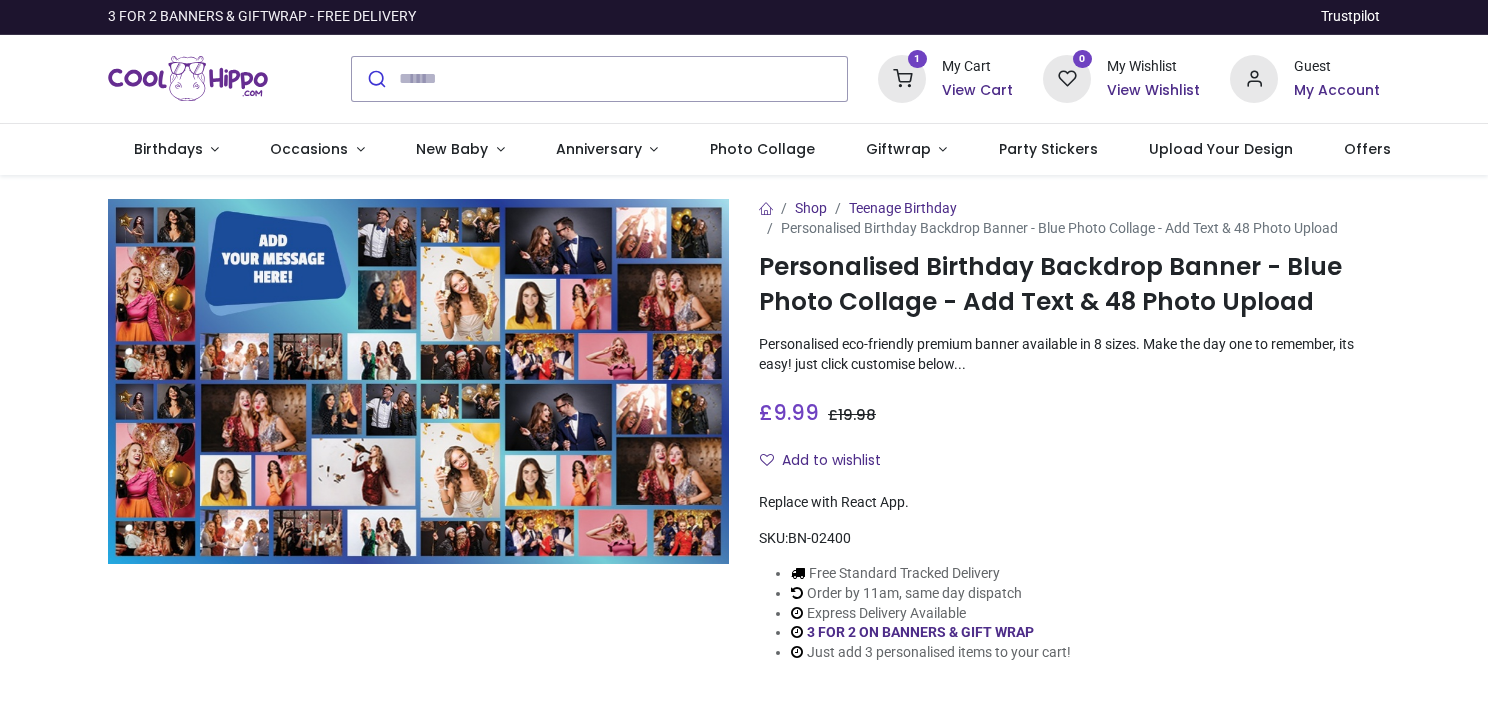scroll, scrollTop: 0, scrollLeft: 0, axis: both 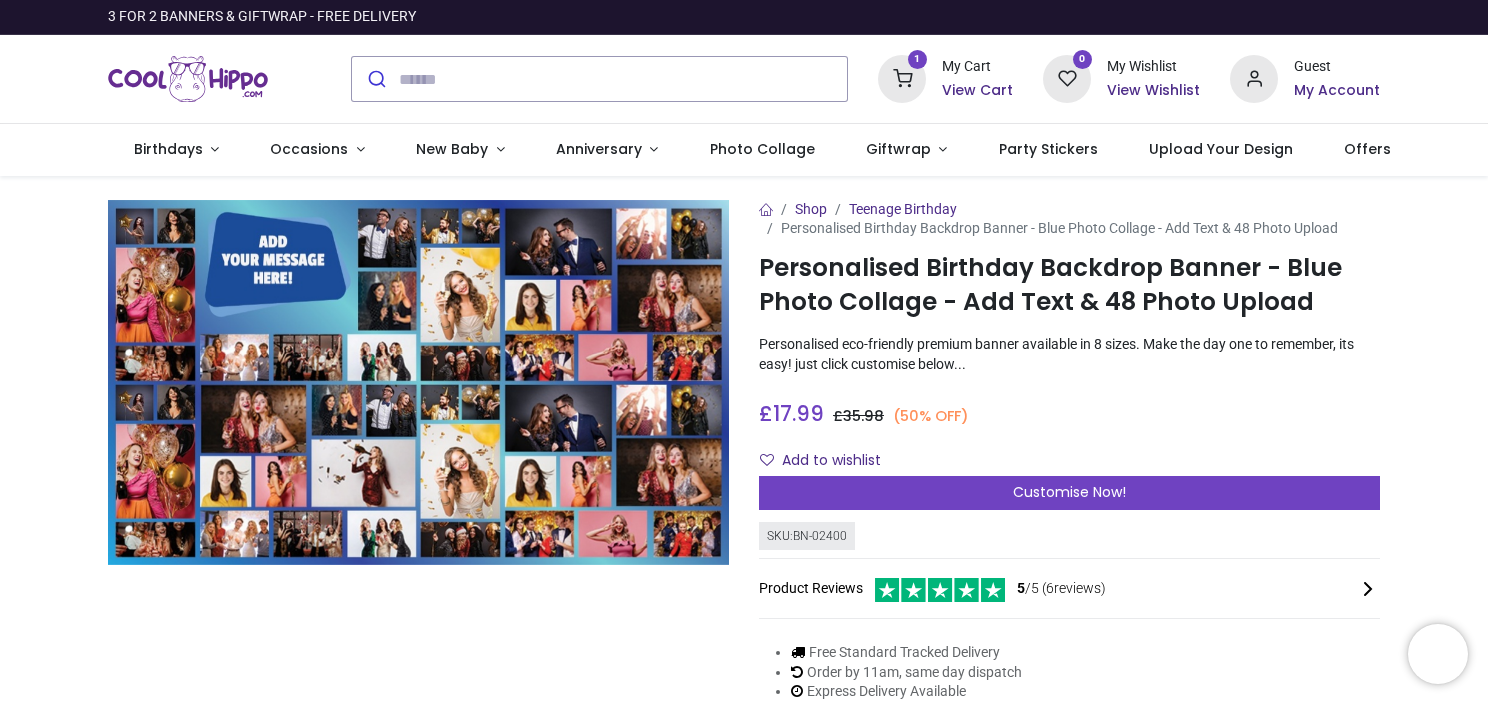 click at bounding box center [902, 79] 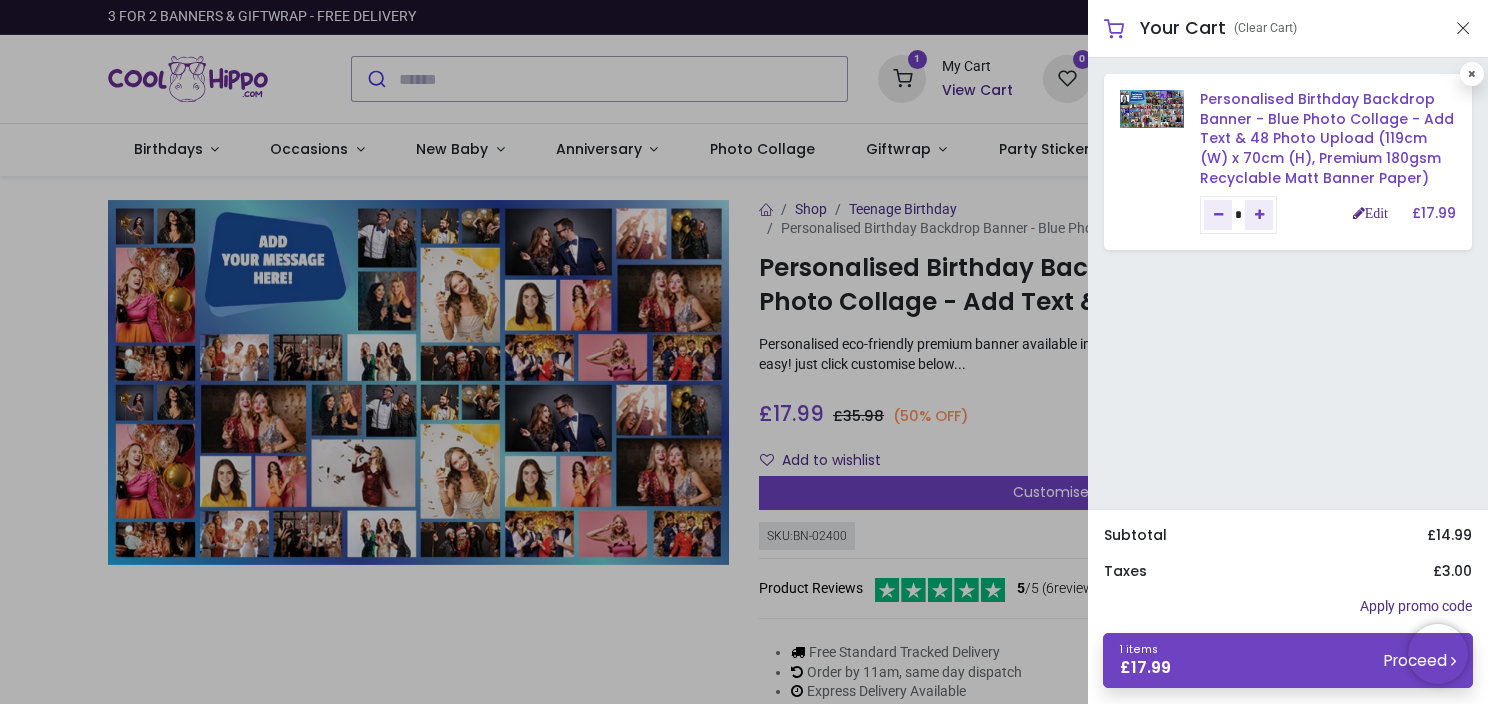 click on "Personalised Birthday Backdrop Banner - Blue Photo Collage - Add Text & 48 Photo Upload (119cm (W) x 70cm (H), Premium 180gsm Recyclable Matt Banner Paper)" at bounding box center (1327, 138) 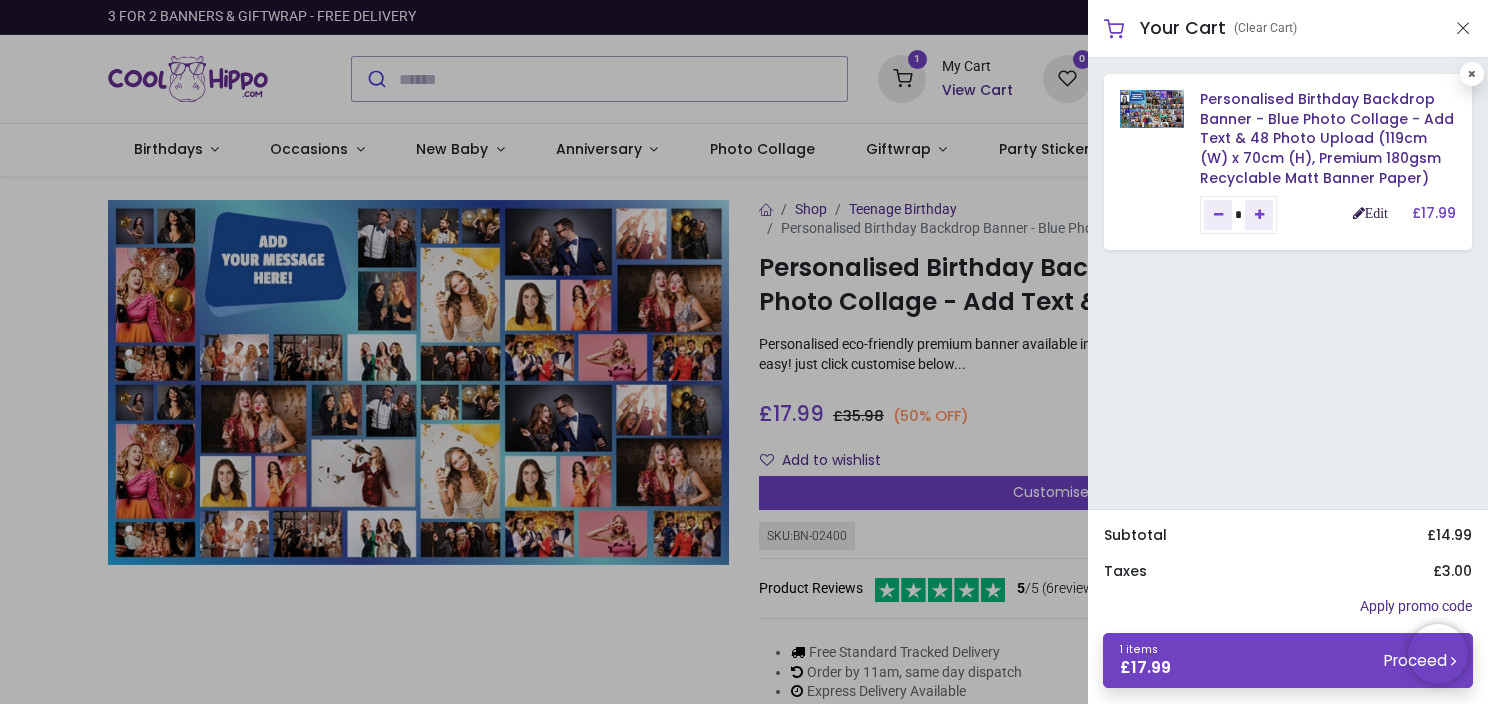 click on "Edit" at bounding box center (1370, 213) 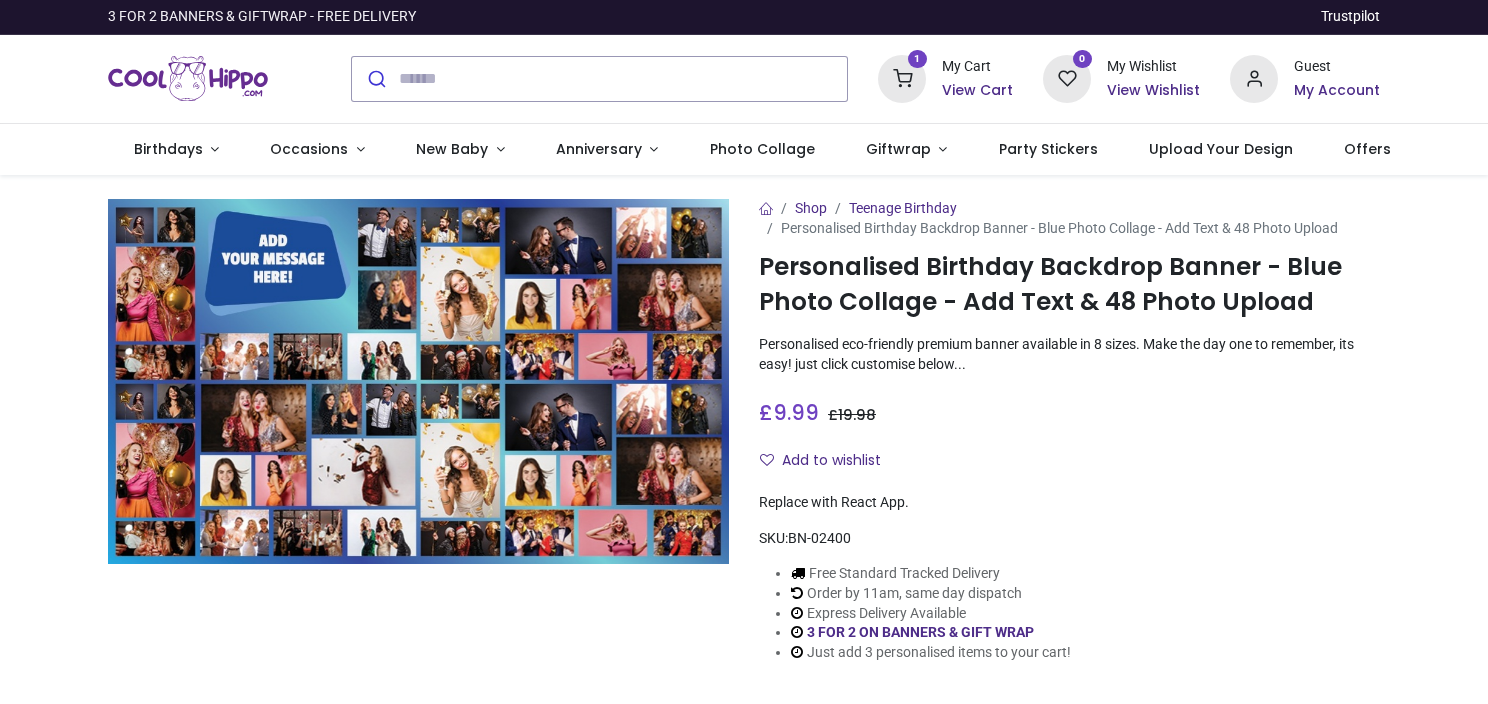 scroll, scrollTop: 0, scrollLeft: 0, axis: both 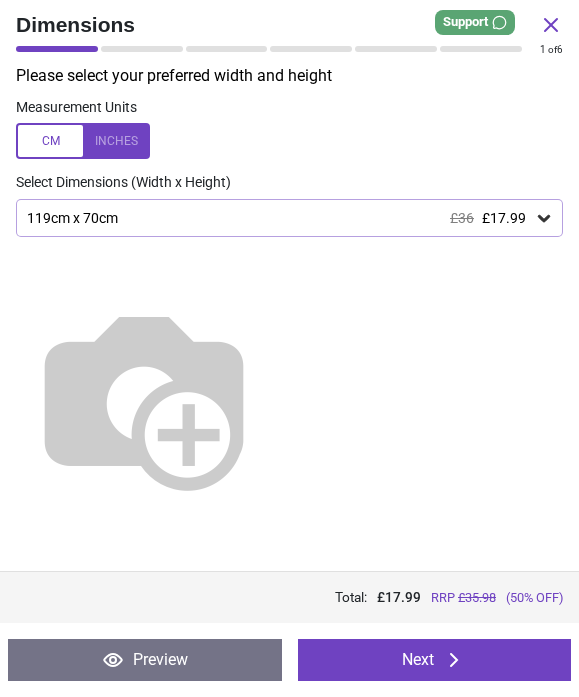 click on "Next" at bounding box center (435, 660) 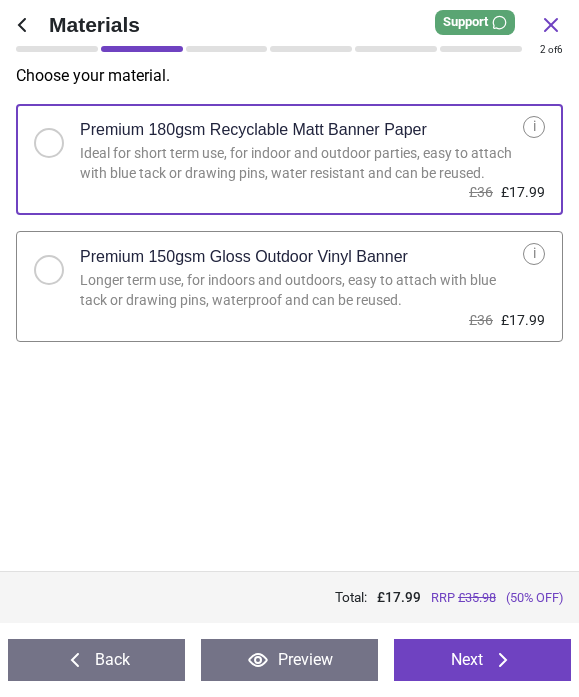 click on "Next" at bounding box center (482, 660) 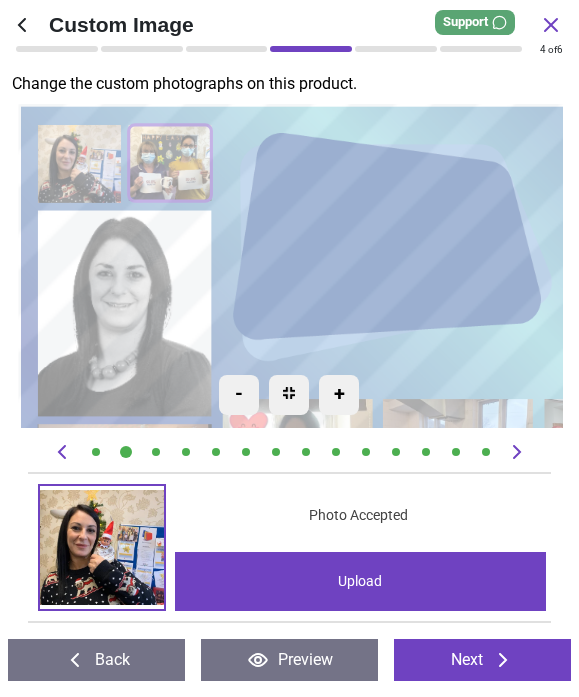scroll, scrollTop: 0, scrollLeft: 0, axis: both 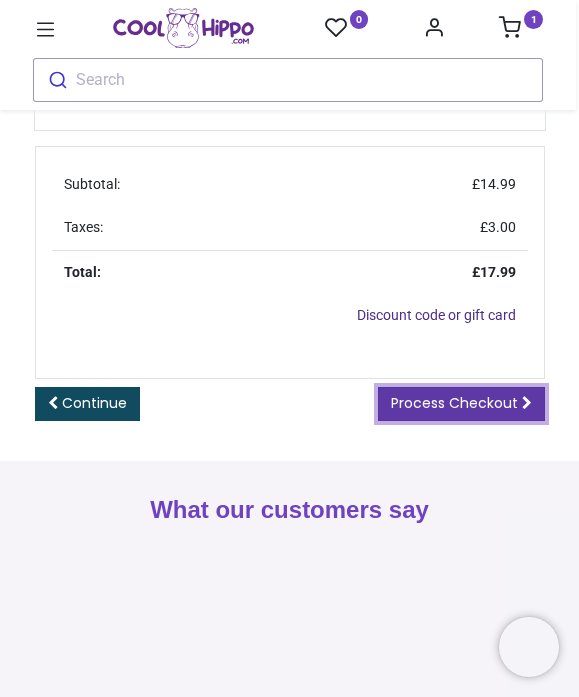 click on "Process Checkout" at bounding box center [454, 403] 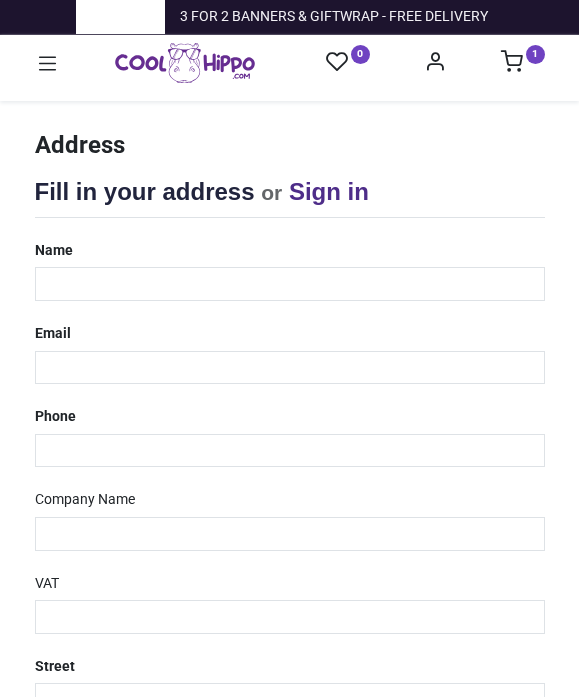 scroll, scrollTop: 0, scrollLeft: 0, axis: both 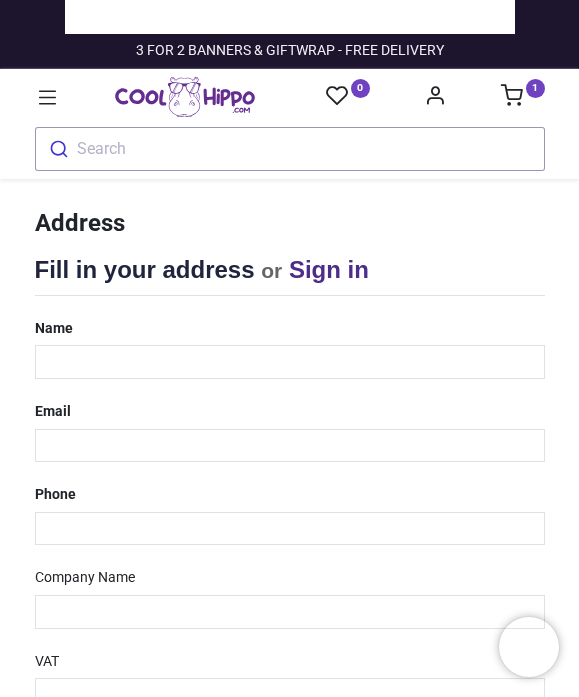 select on "***" 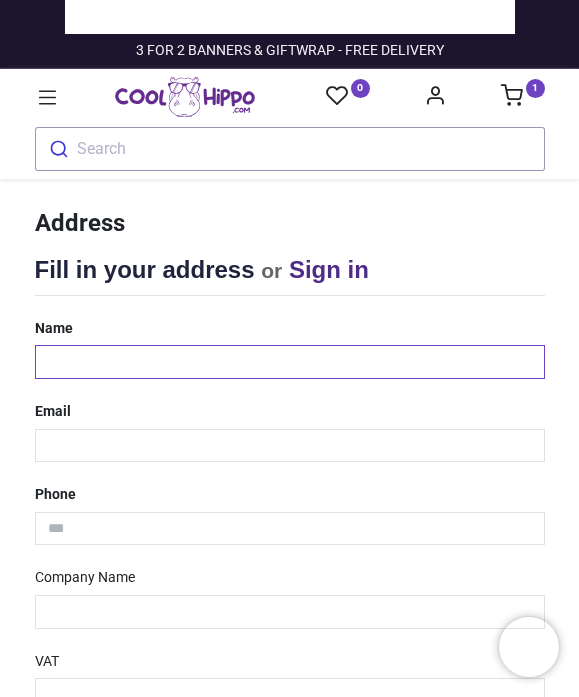 click at bounding box center [290, 362] 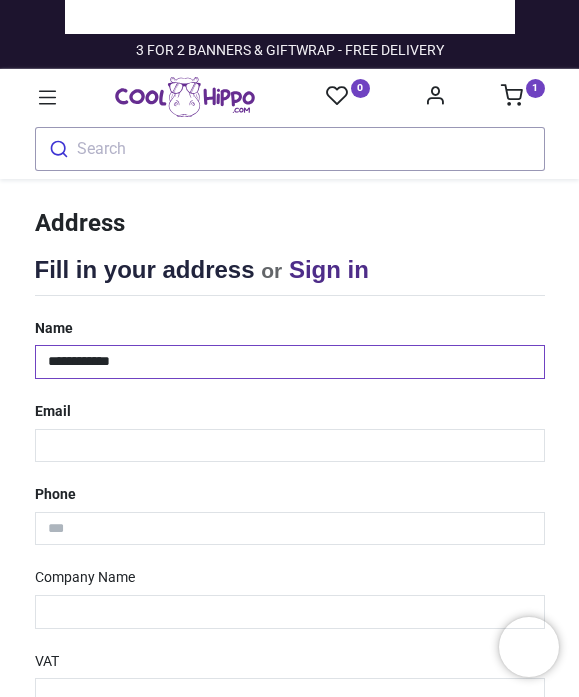 type on "**********" 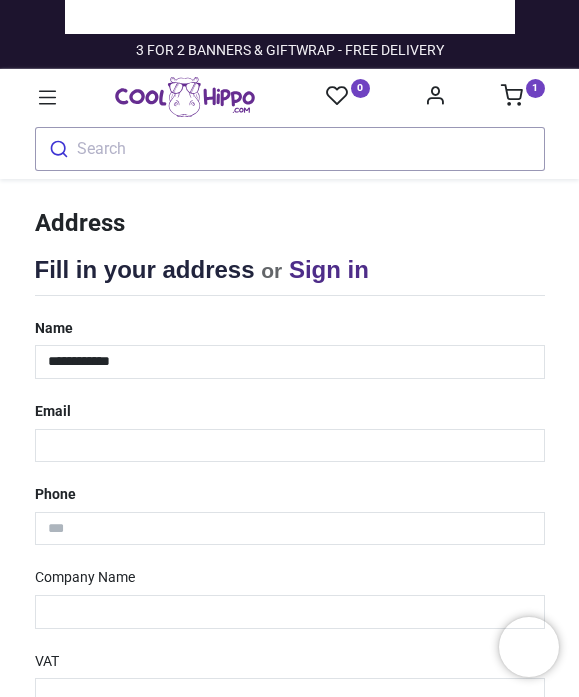 type on "**********" 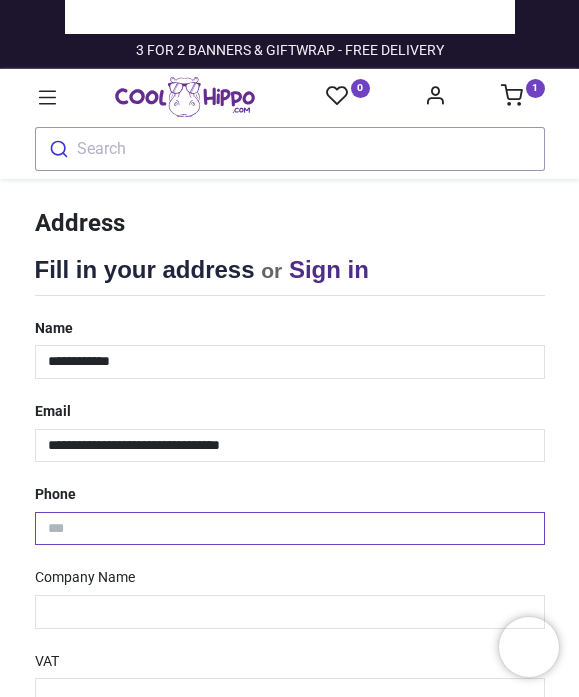type on "**********" 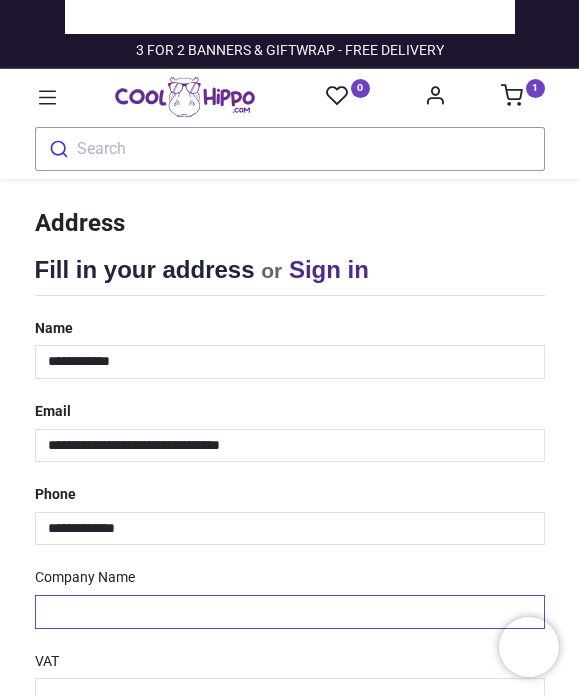 type on "**********" 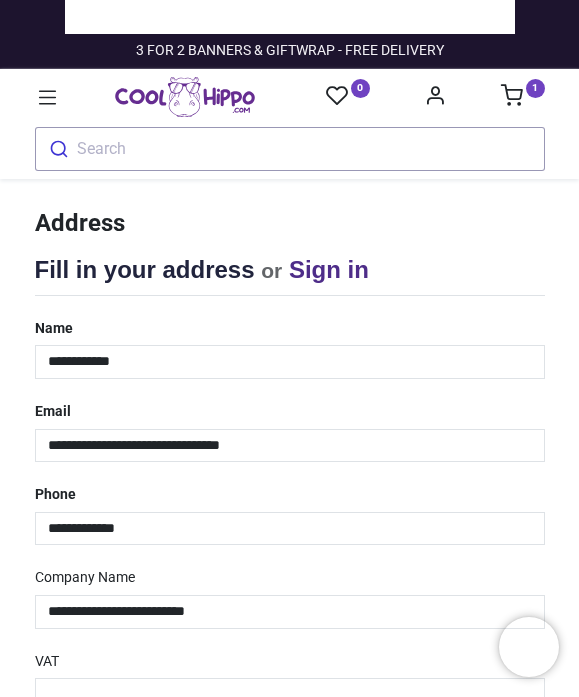 type on "********" 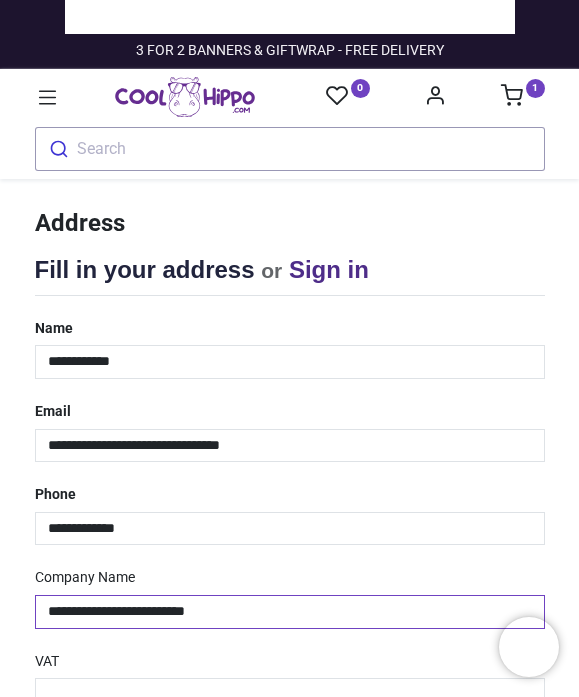 drag, startPoint x: 243, startPoint y: 617, endPoint x: -32, endPoint y: 581, distance: 277.34634 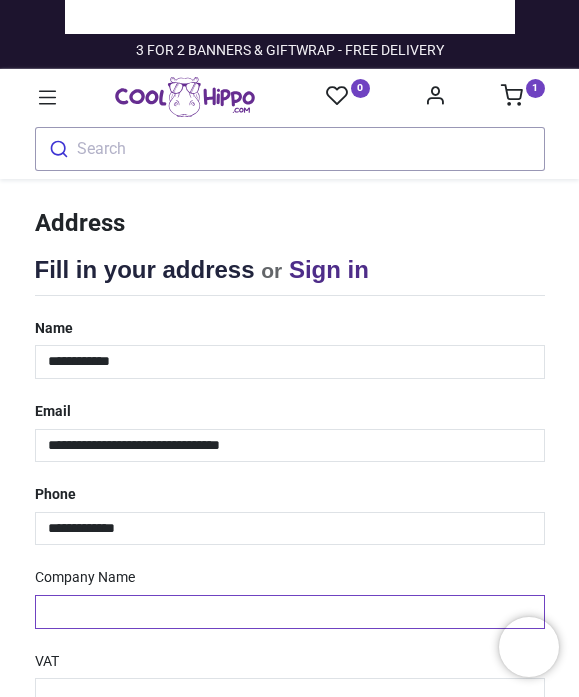 type 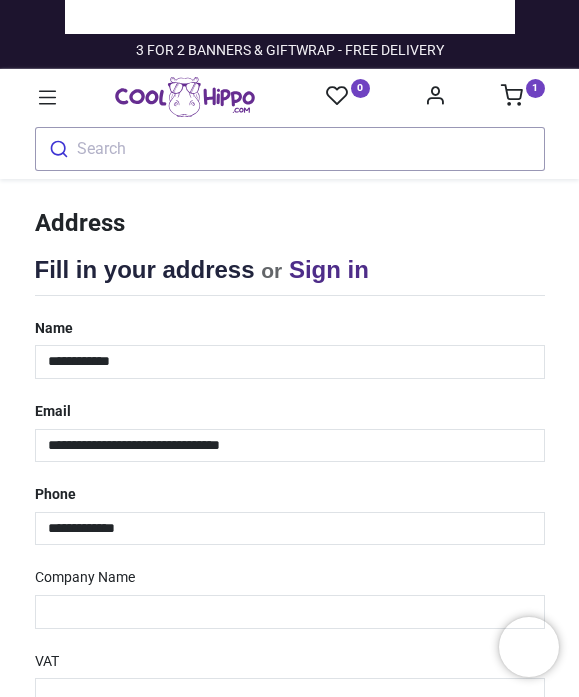 drag, startPoint x: 574, startPoint y: 340, endPoint x: 572, endPoint y: 366, distance: 26.076809 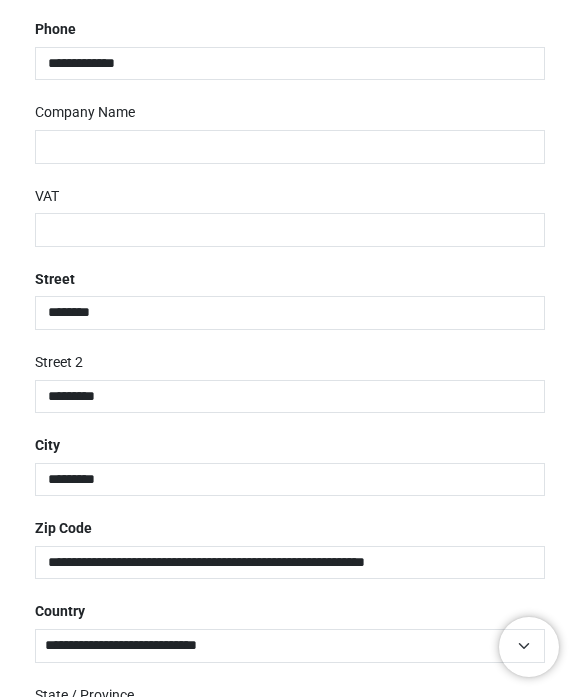 scroll, scrollTop: 500, scrollLeft: 0, axis: vertical 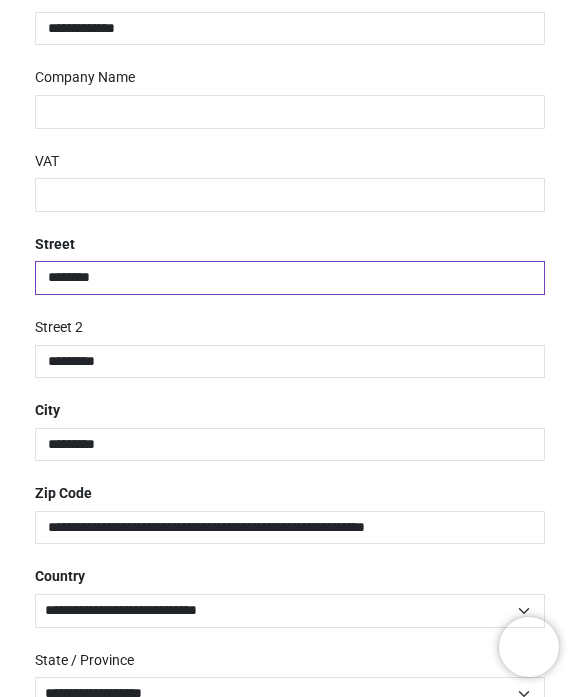 click on "********" at bounding box center (290, 278) 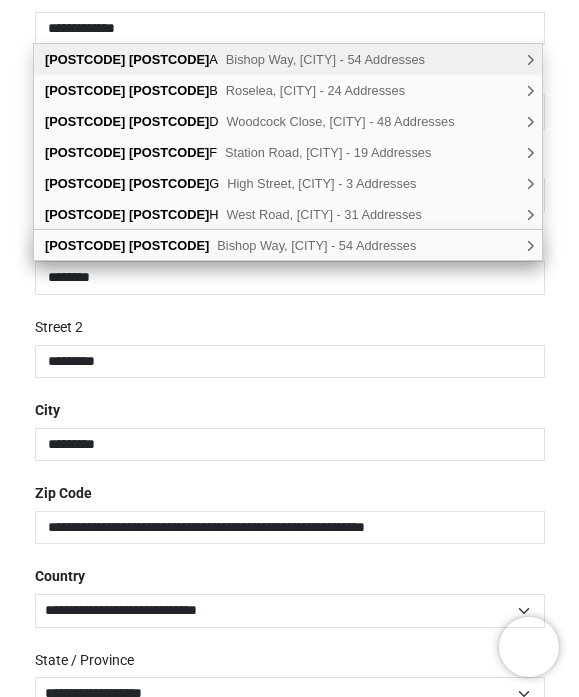 click on "[POSTCODE] [POSTCODE] [STREET], [CITY] - 54 Addresses , There are multiple address options at this location, select this location to expand the address options." at bounding box center [288, 59] 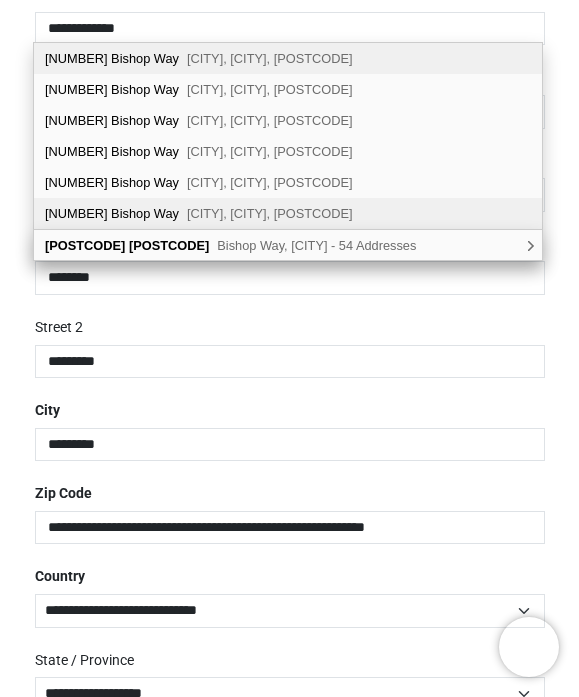 click on "[NUMBER] Bishop Way [CITY], [CITY], [POSTCODE]" at bounding box center [288, 213] 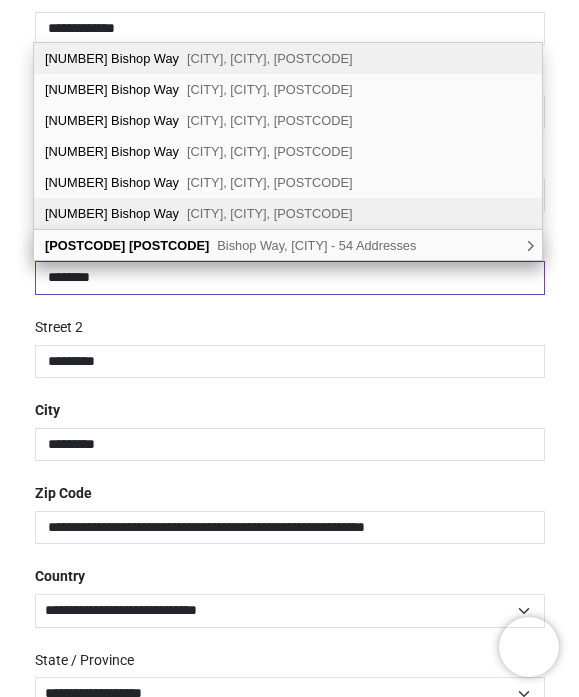 type on "**********" 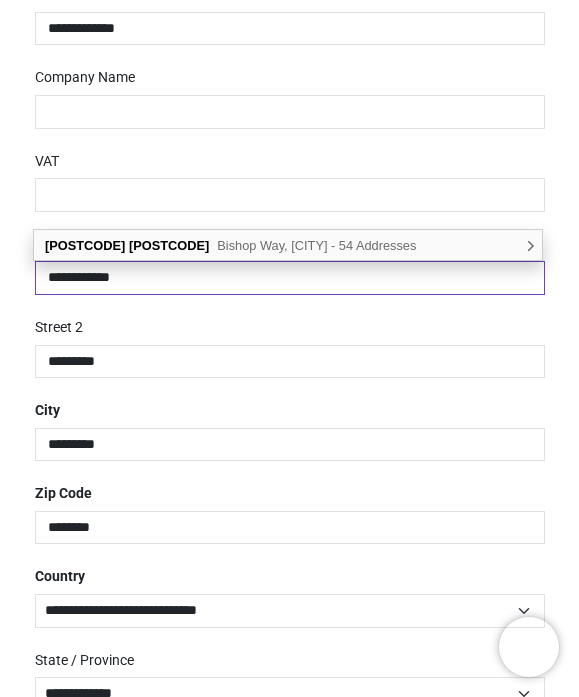 click on "**********" at bounding box center [290, 278] 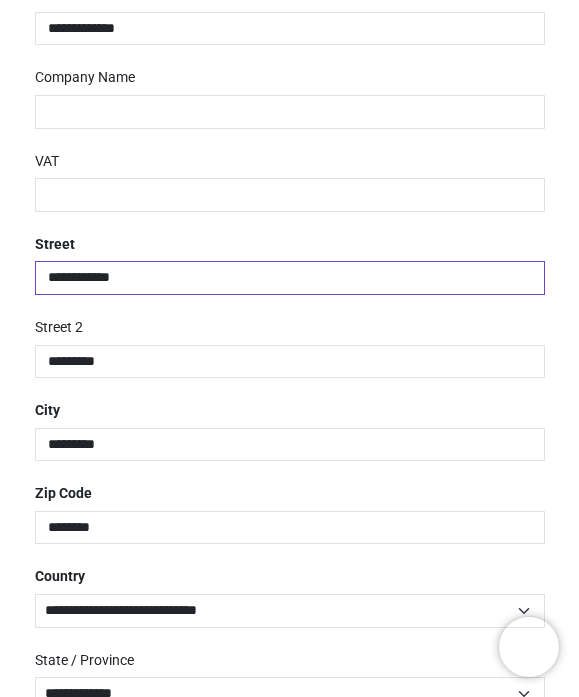 click on "**********" at bounding box center (290, 278) 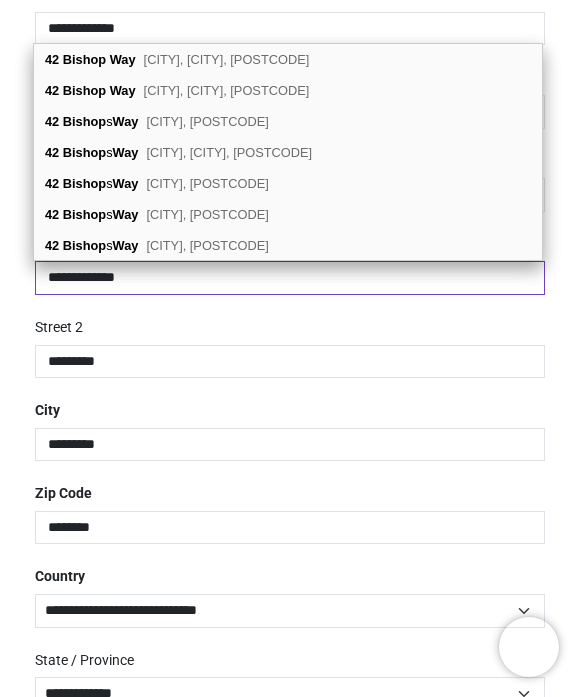 type on "**********" 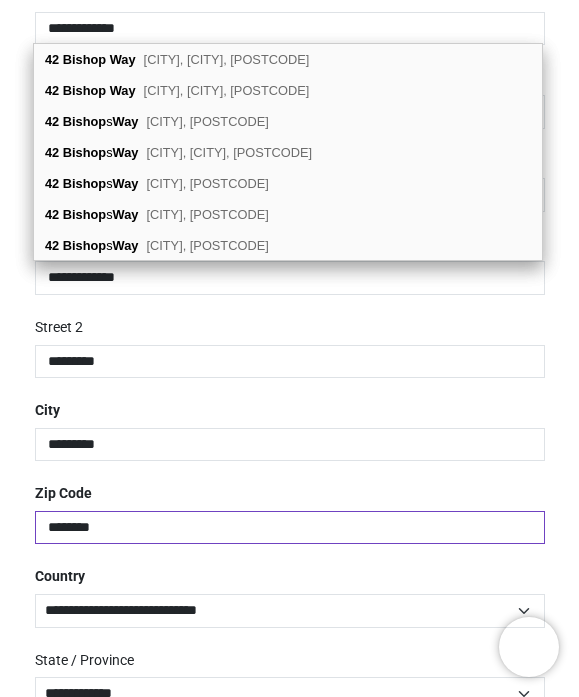 click on "********" at bounding box center [290, 528] 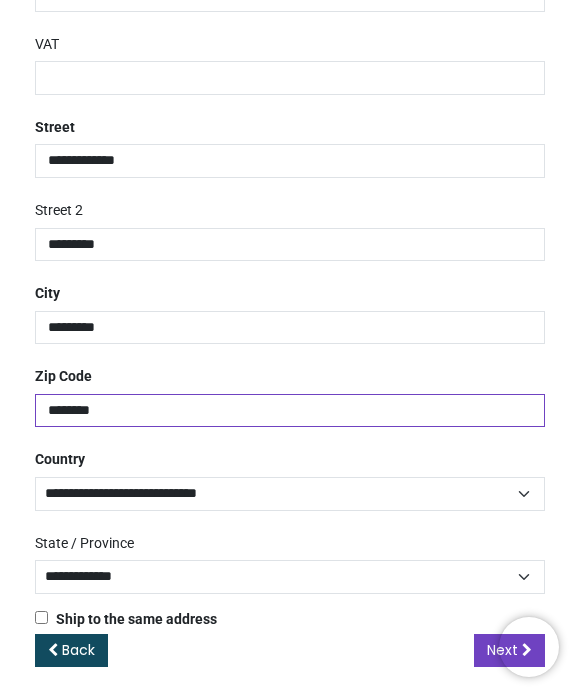 scroll, scrollTop: 627, scrollLeft: 0, axis: vertical 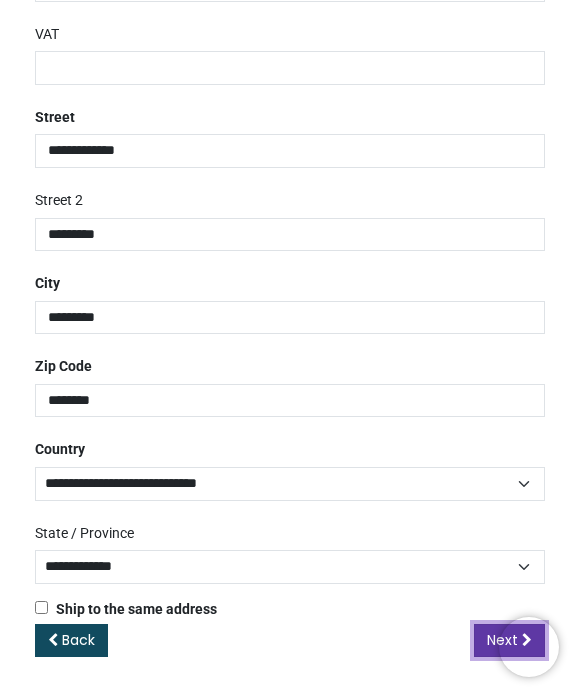 click on "Next" at bounding box center (509, 641) 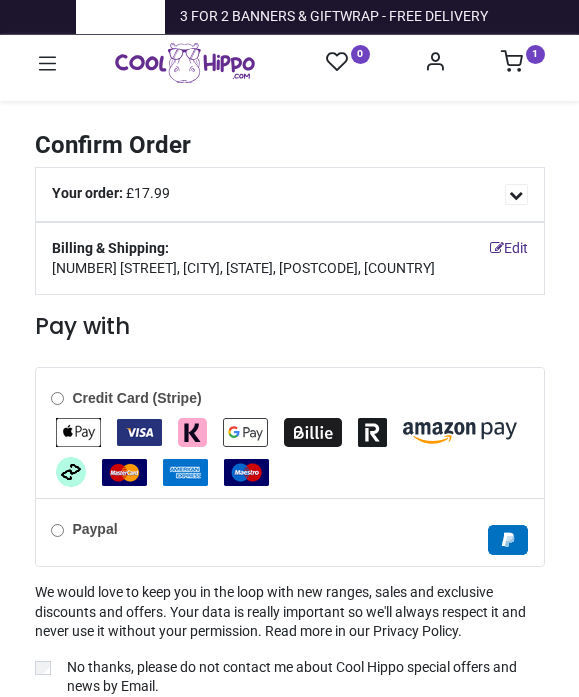 scroll, scrollTop: 0, scrollLeft: 0, axis: both 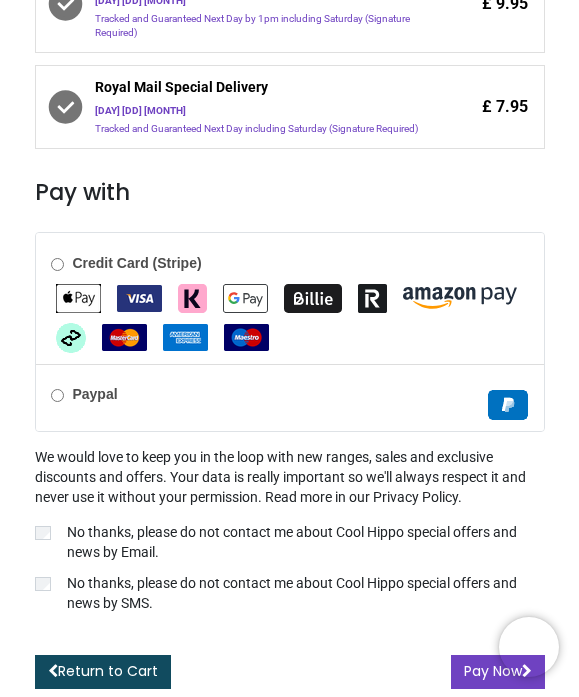 click on "Paypal" at bounding box center (290, 398) 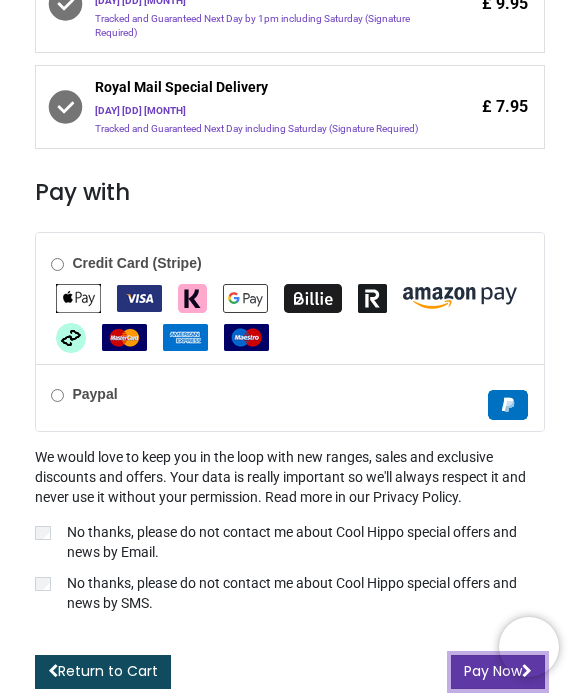 click on "Pay Now" at bounding box center (498, 672) 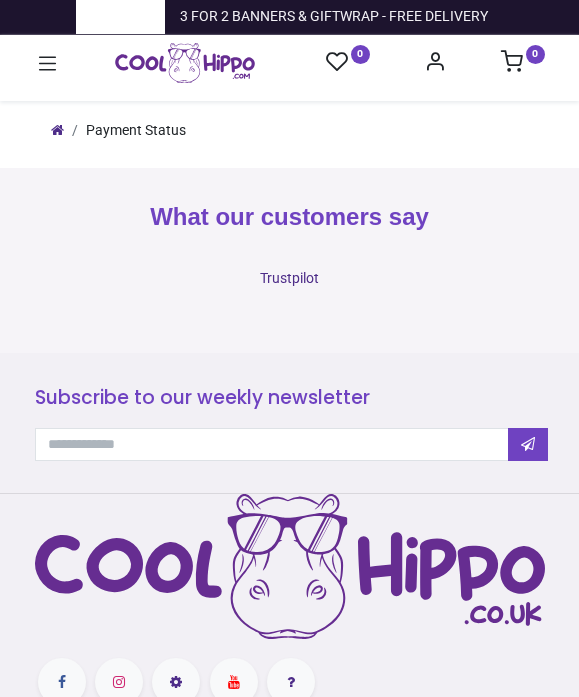 scroll, scrollTop: 0, scrollLeft: 0, axis: both 